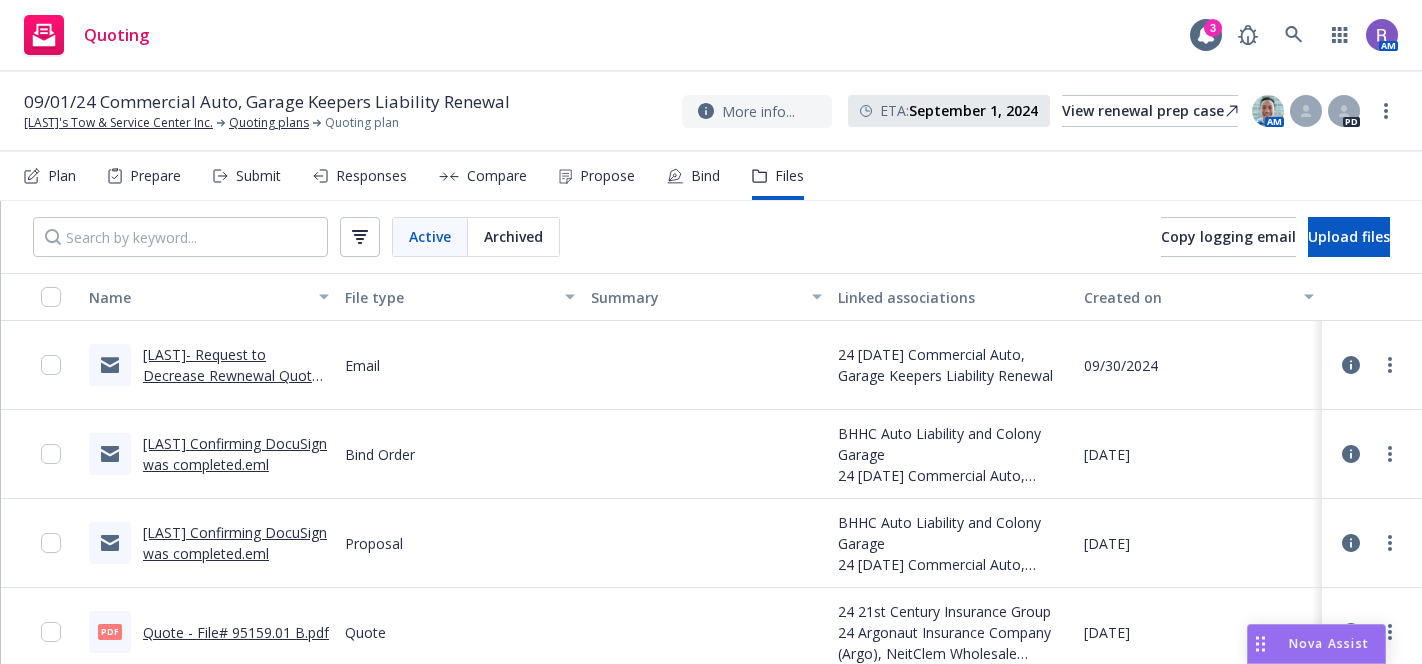 scroll, scrollTop: 0, scrollLeft: 0, axis: both 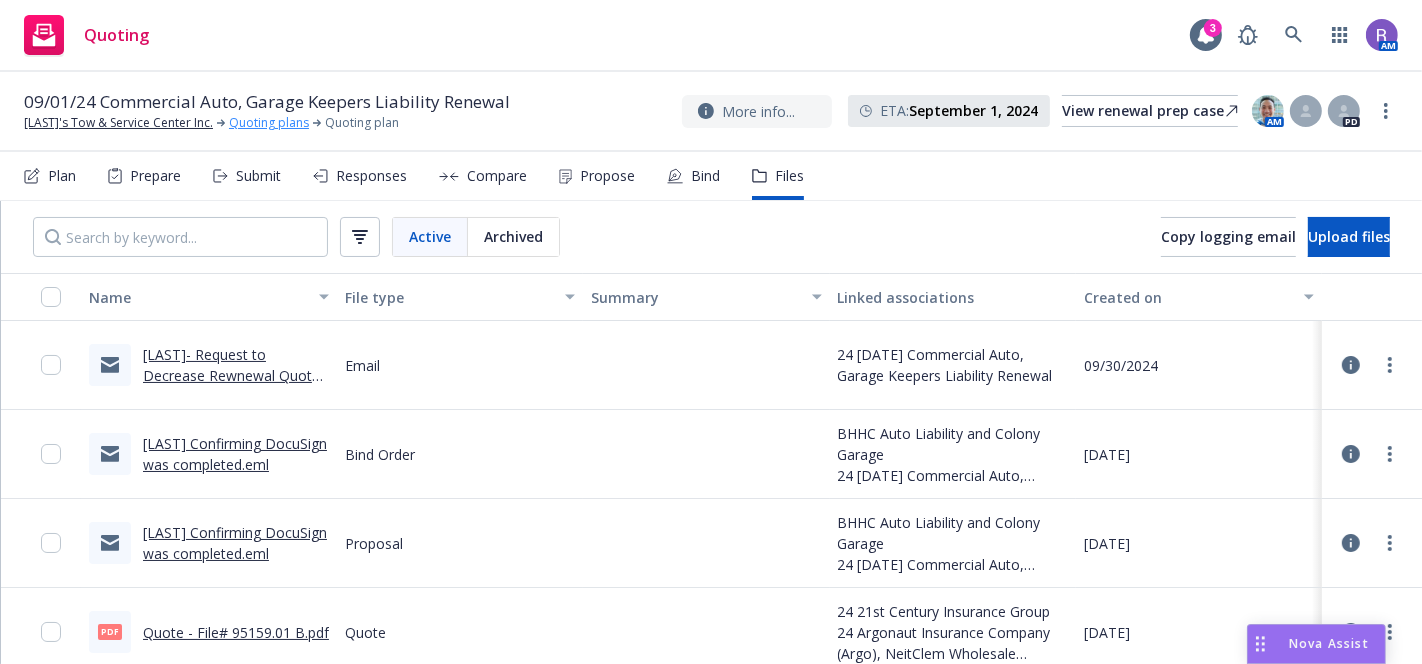 click on "Quoting plans" at bounding box center (269, 123) 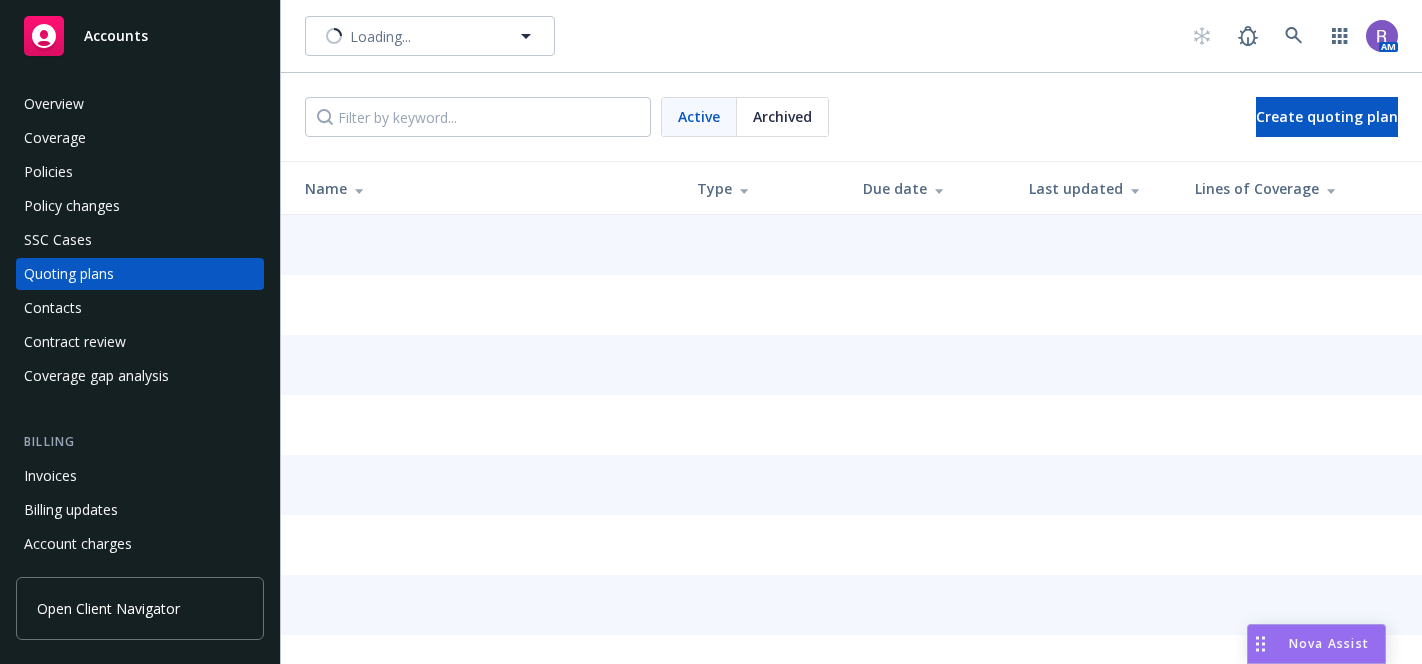 scroll, scrollTop: 0, scrollLeft: 0, axis: both 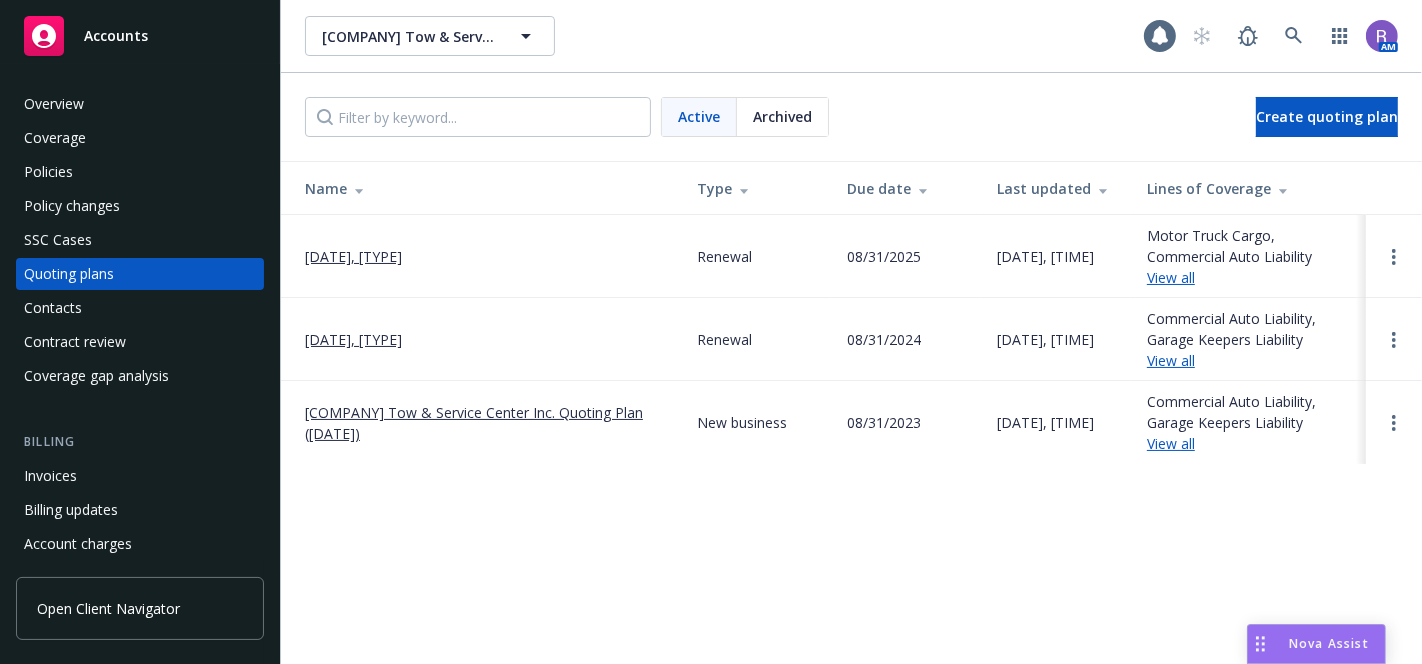 click on "[DATE], [TYPE]" at bounding box center (353, 256) 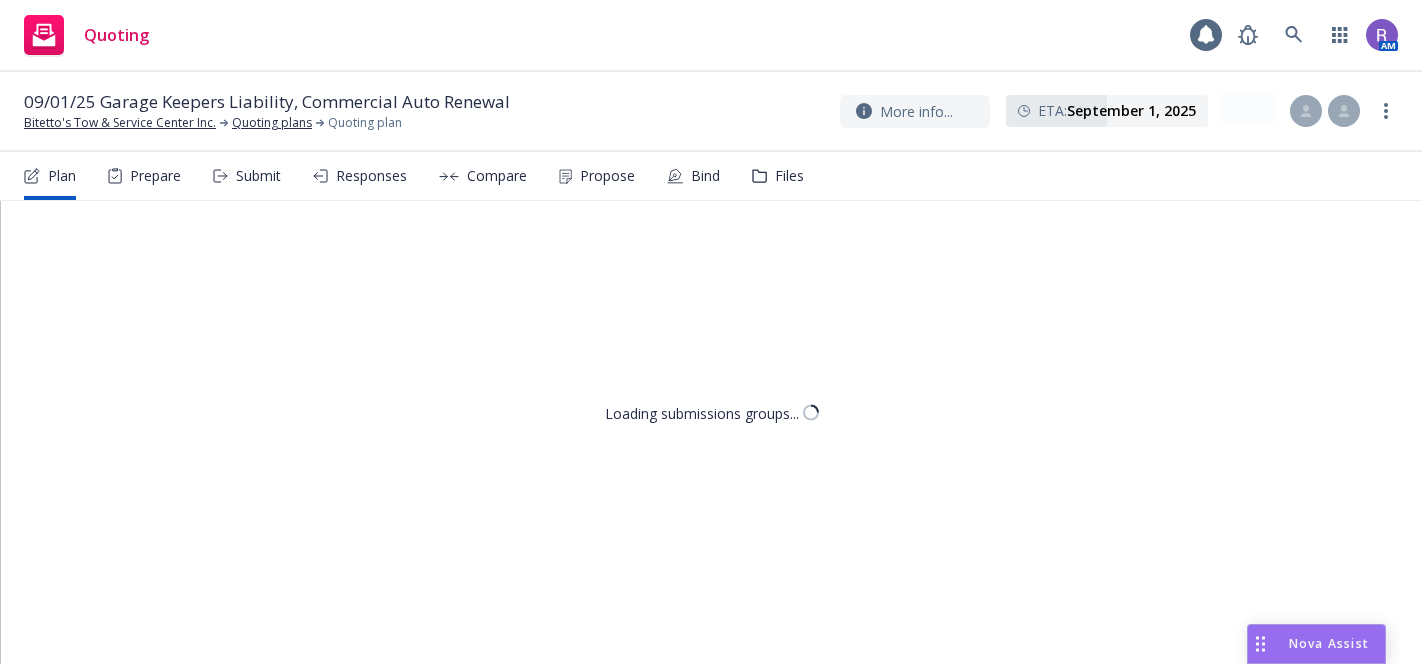 scroll, scrollTop: 0, scrollLeft: 0, axis: both 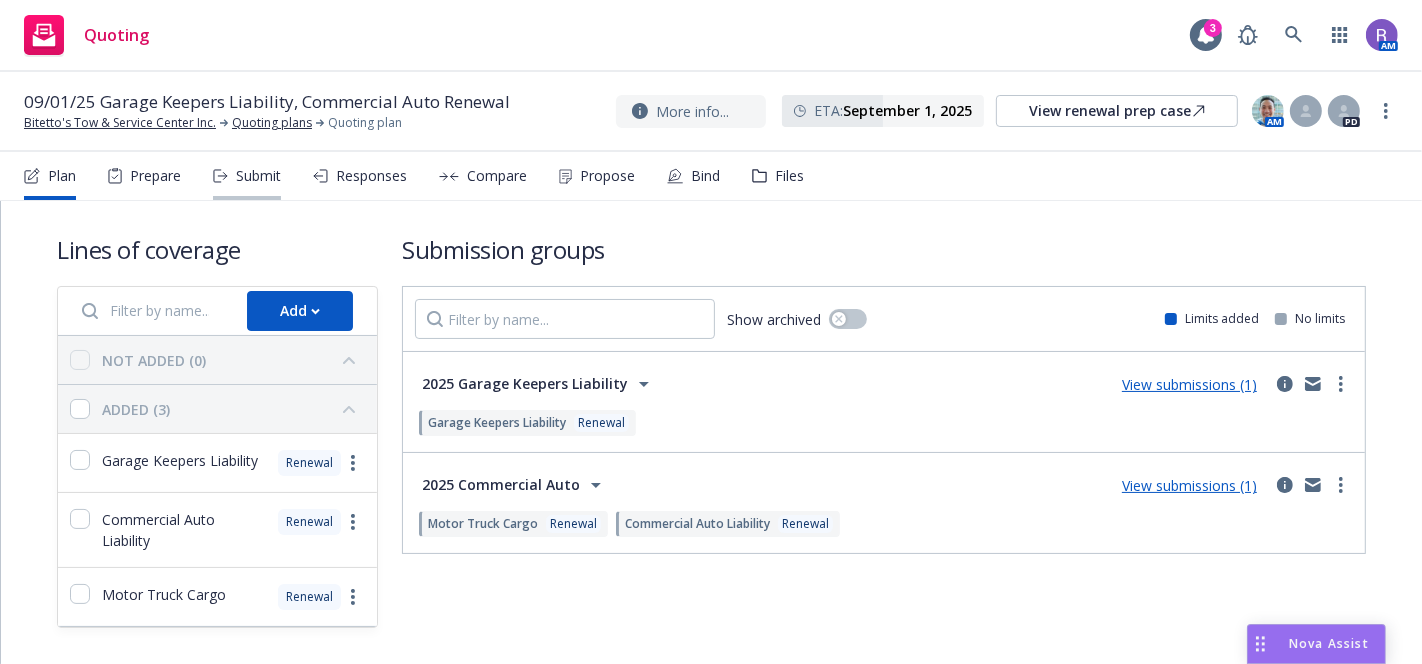 click on "Submit" at bounding box center [258, 176] 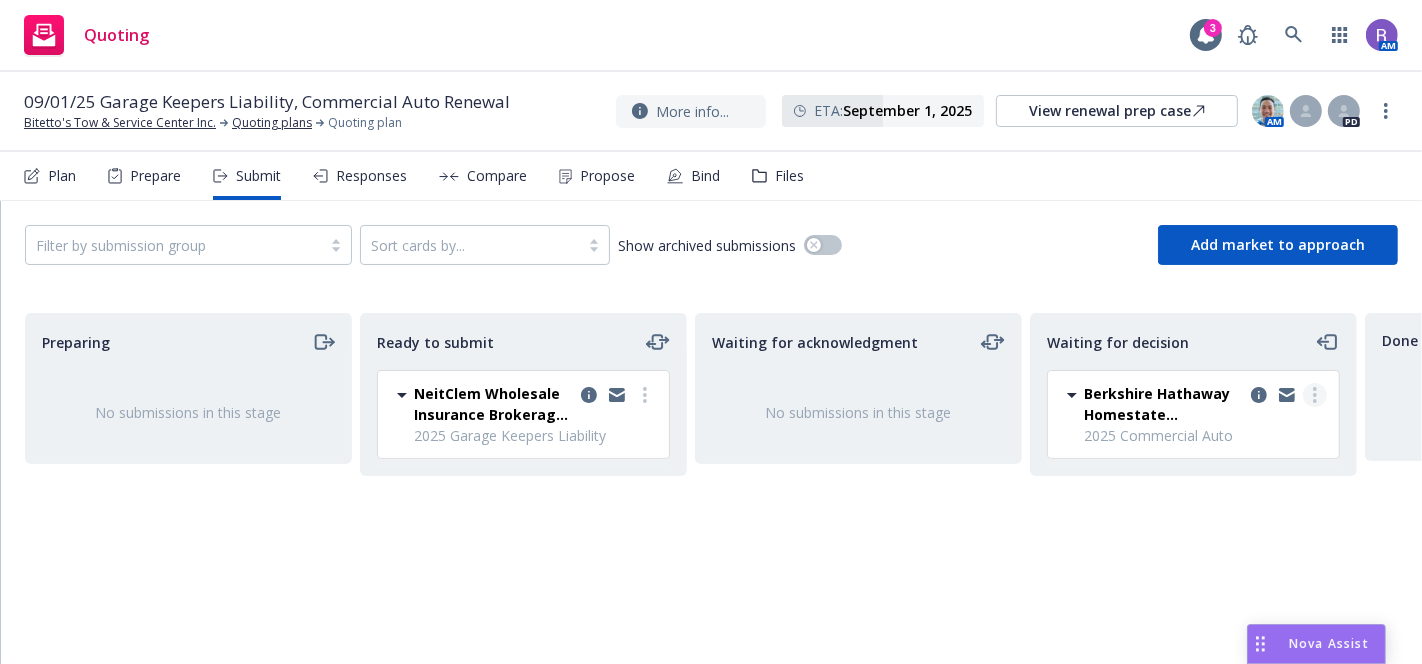click 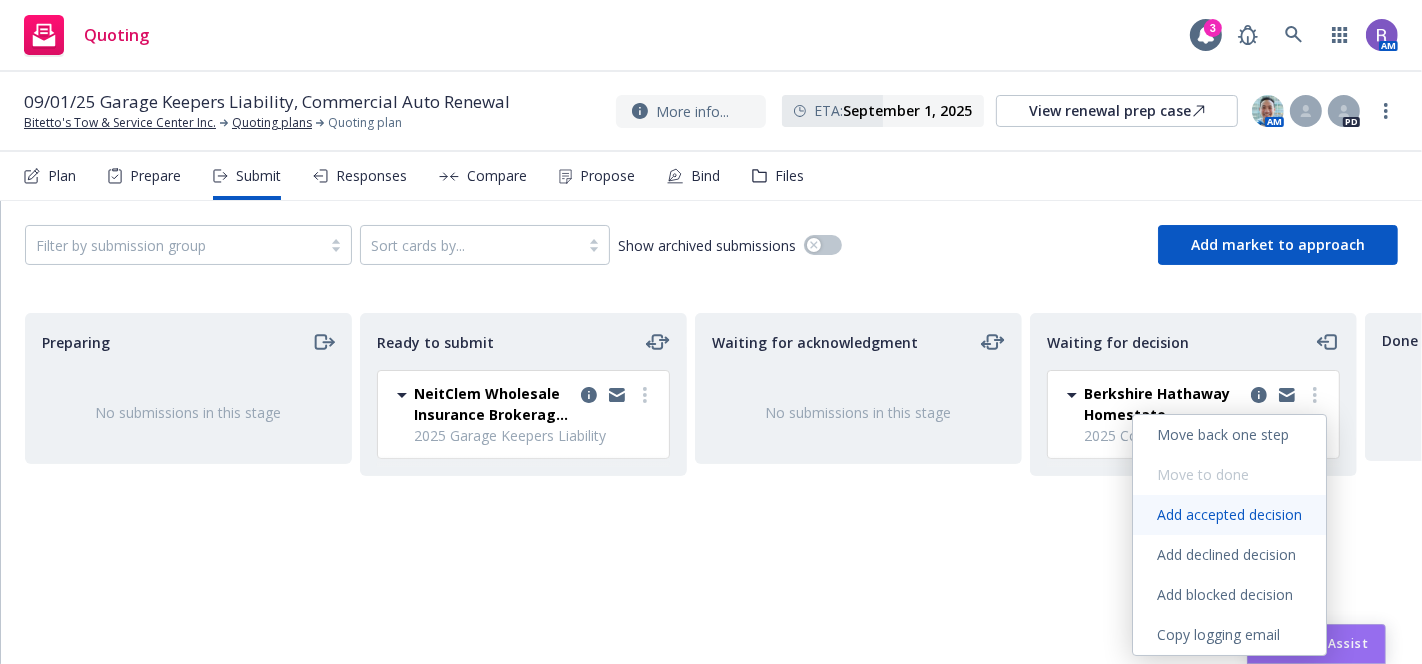 click on "Add accepted decision" at bounding box center (1229, 514) 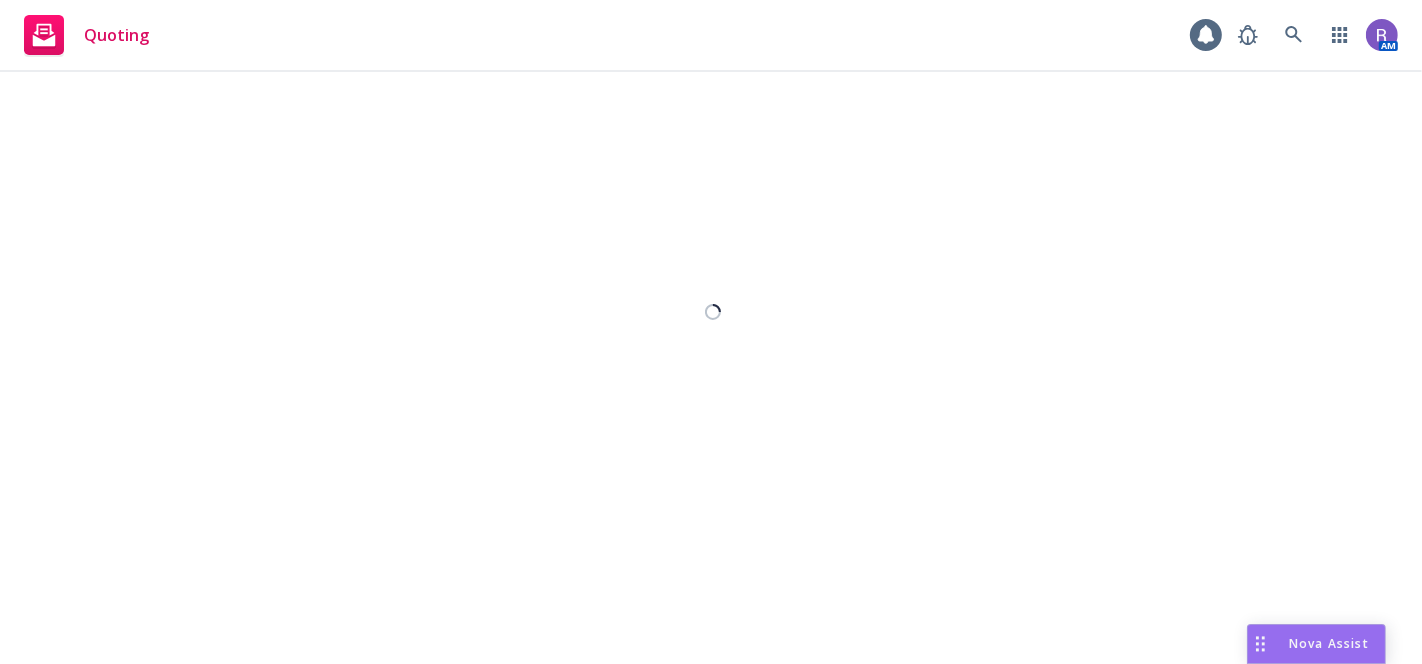 select on "12" 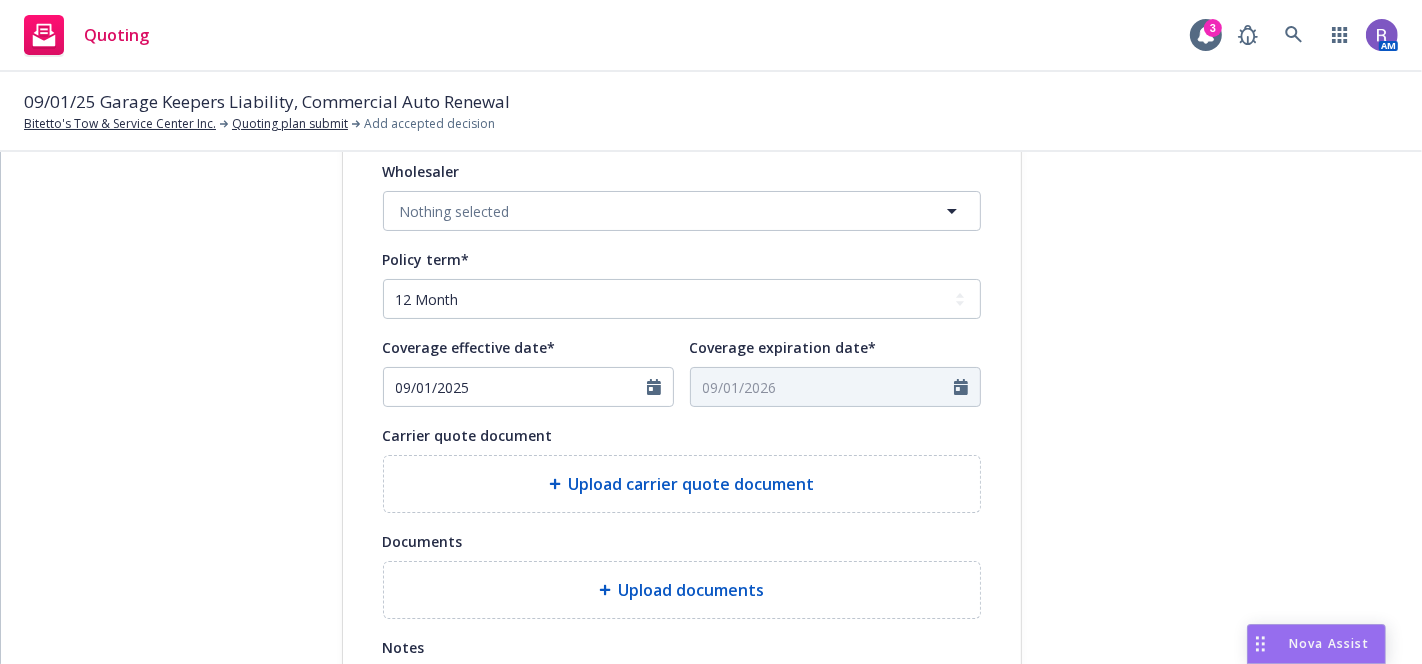 scroll, scrollTop: 807, scrollLeft: 0, axis: vertical 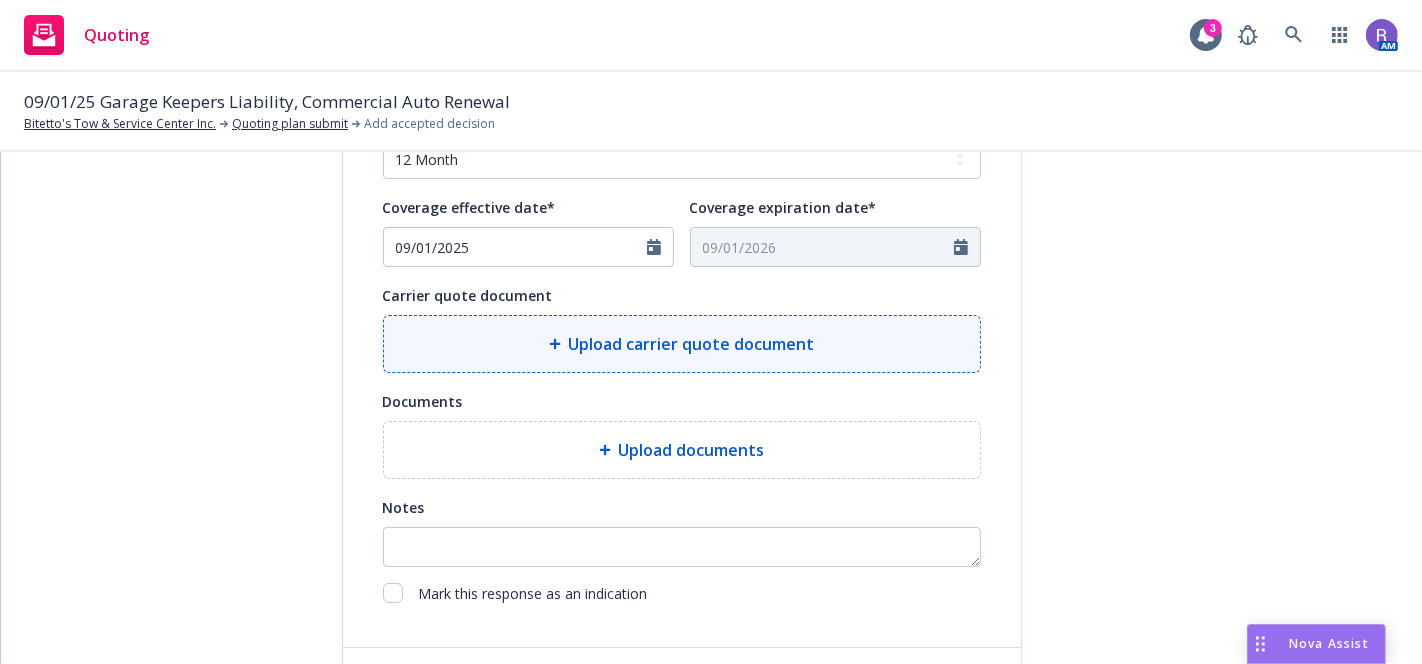 click on "Upload carrier quote document" at bounding box center [692, 344] 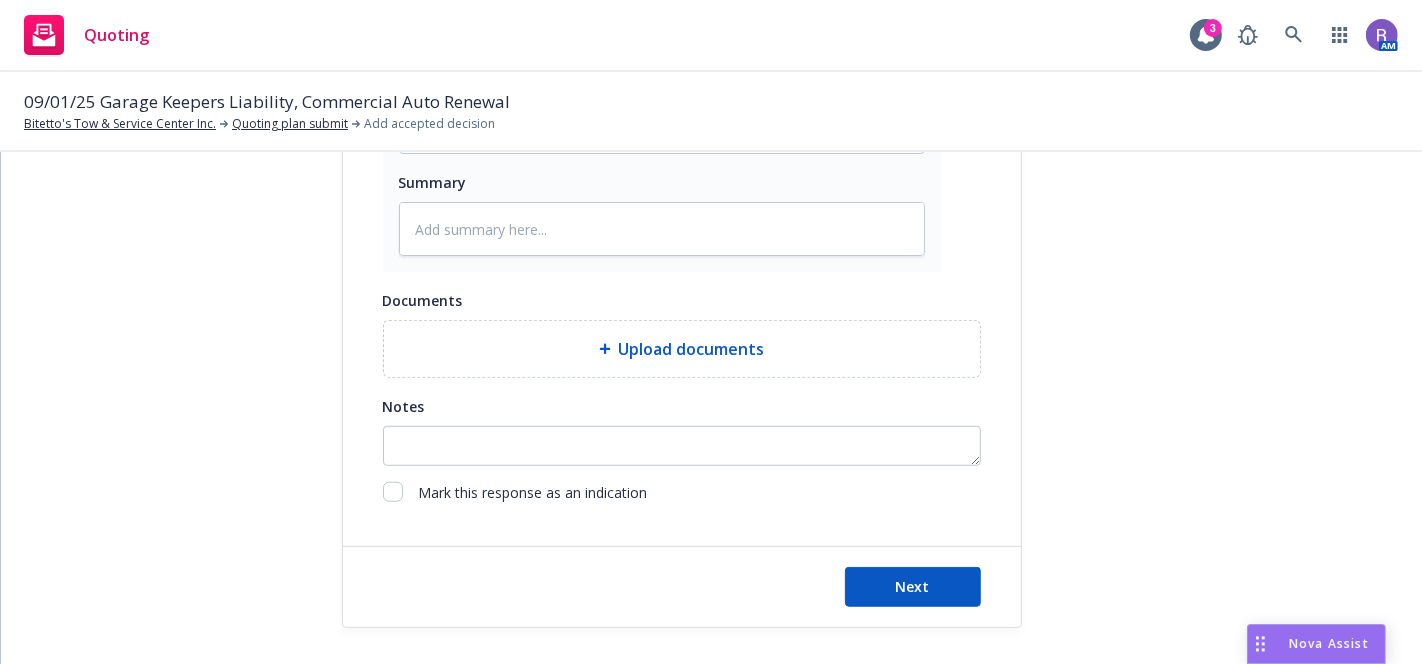 scroll, scrollTop: 1200, scrollLeft: 0, axis: vertical 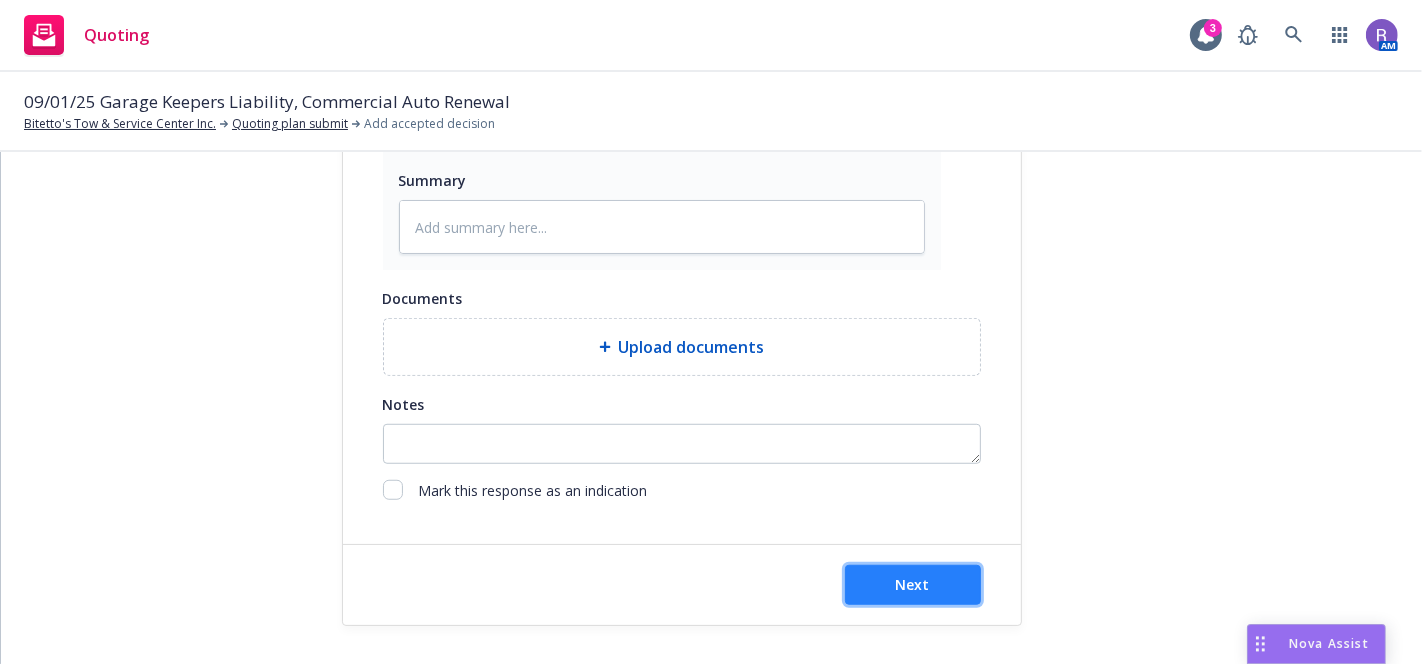 click on "Next" at bounding box center [913, 585] 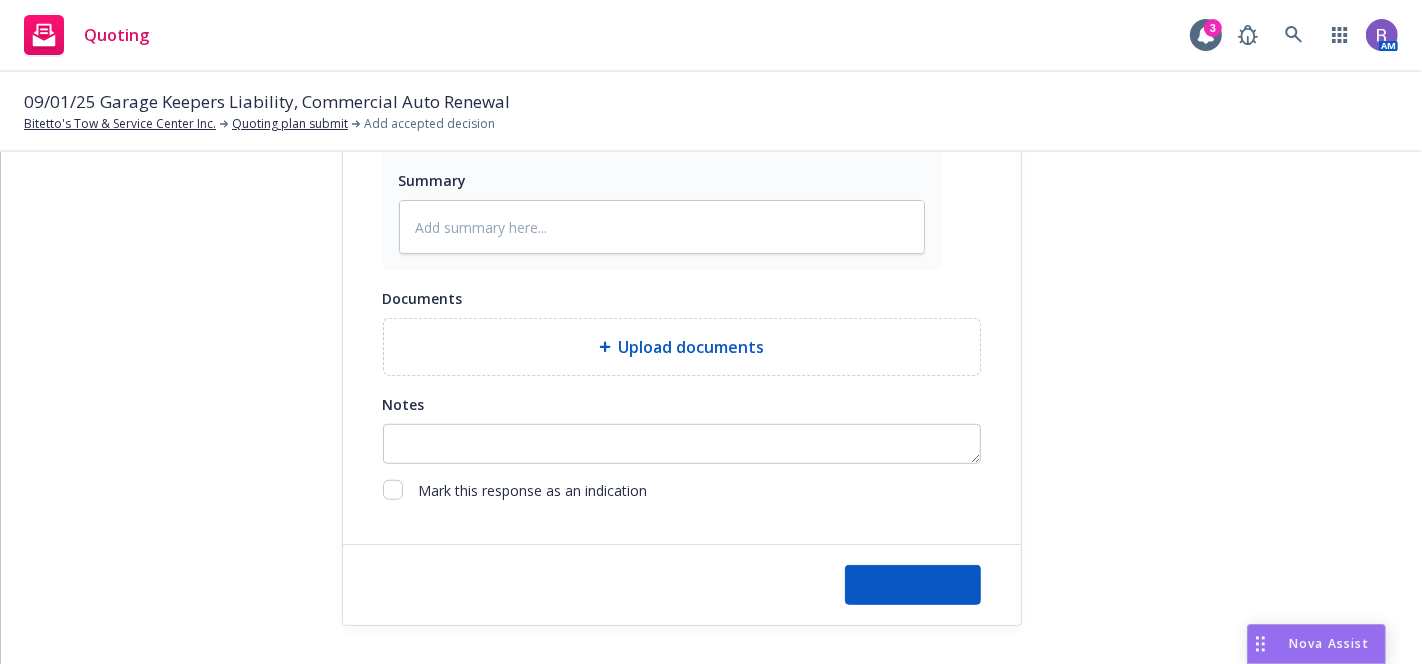type on "x" 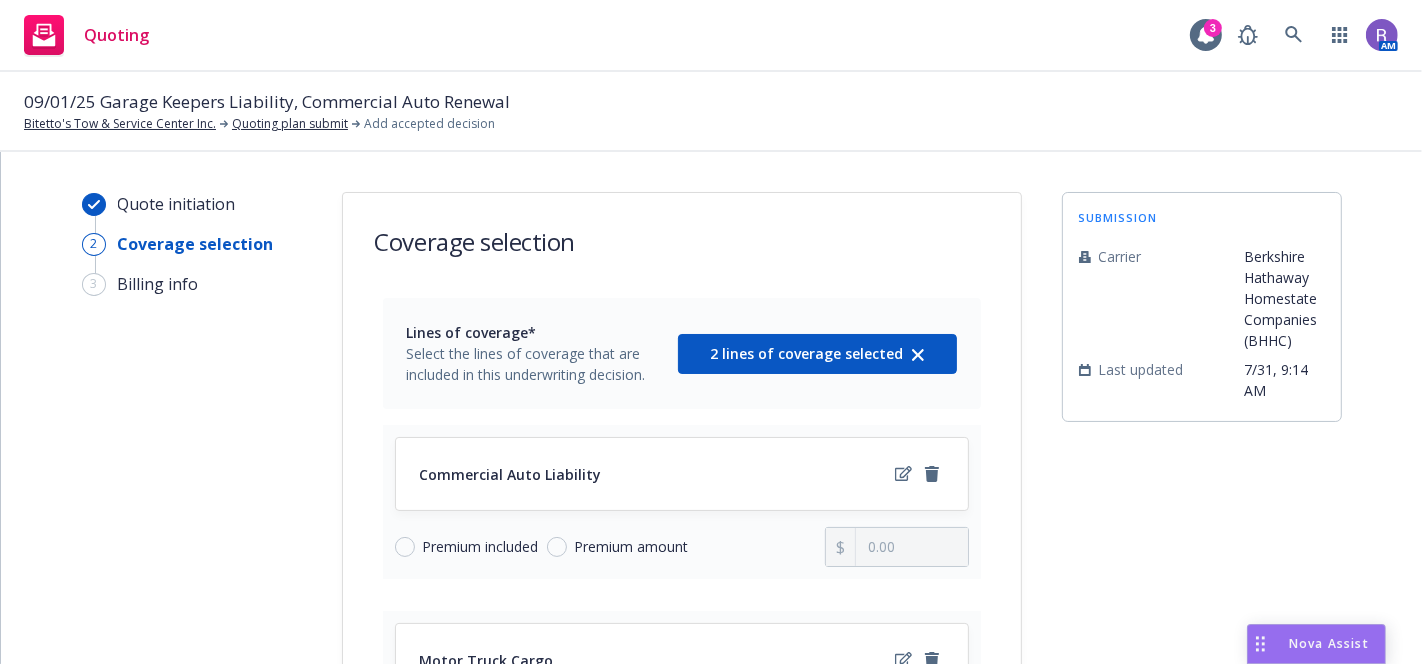 scroll, scrollTop: 423, scrollLeft: 0, axis: vertical 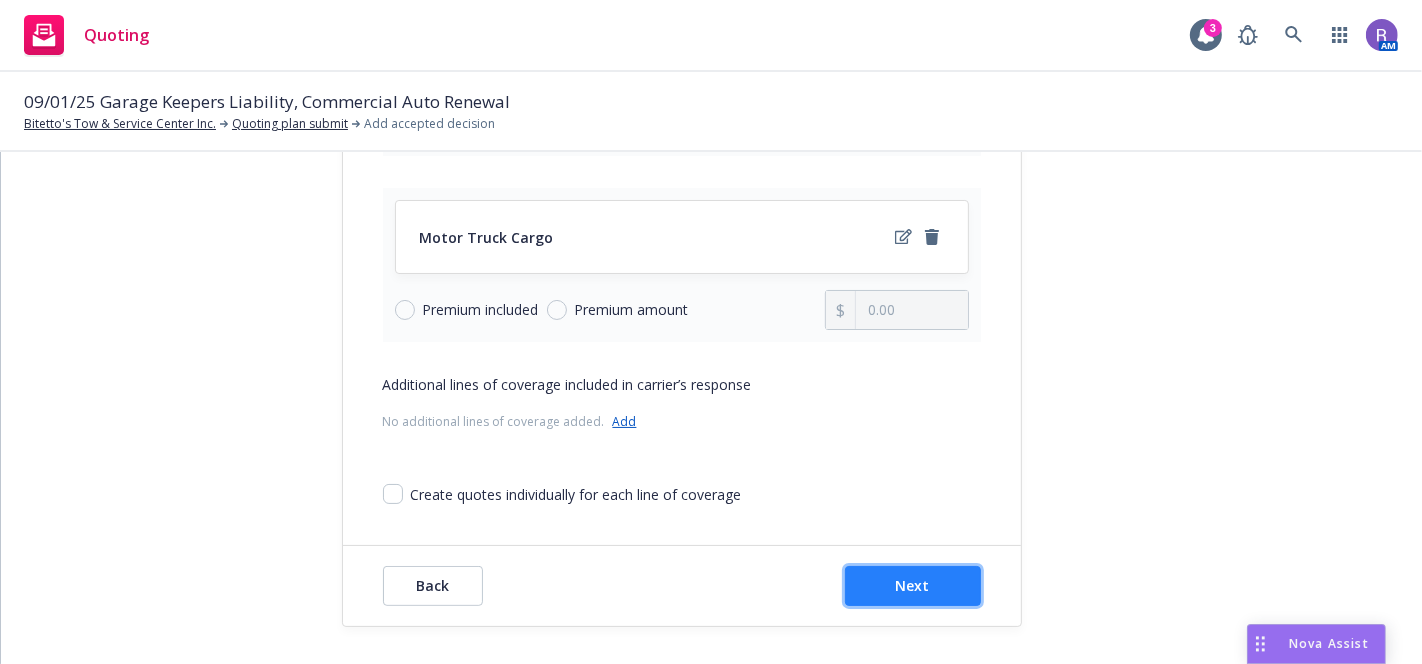 click on "Next" at bounding box center (913, 586) 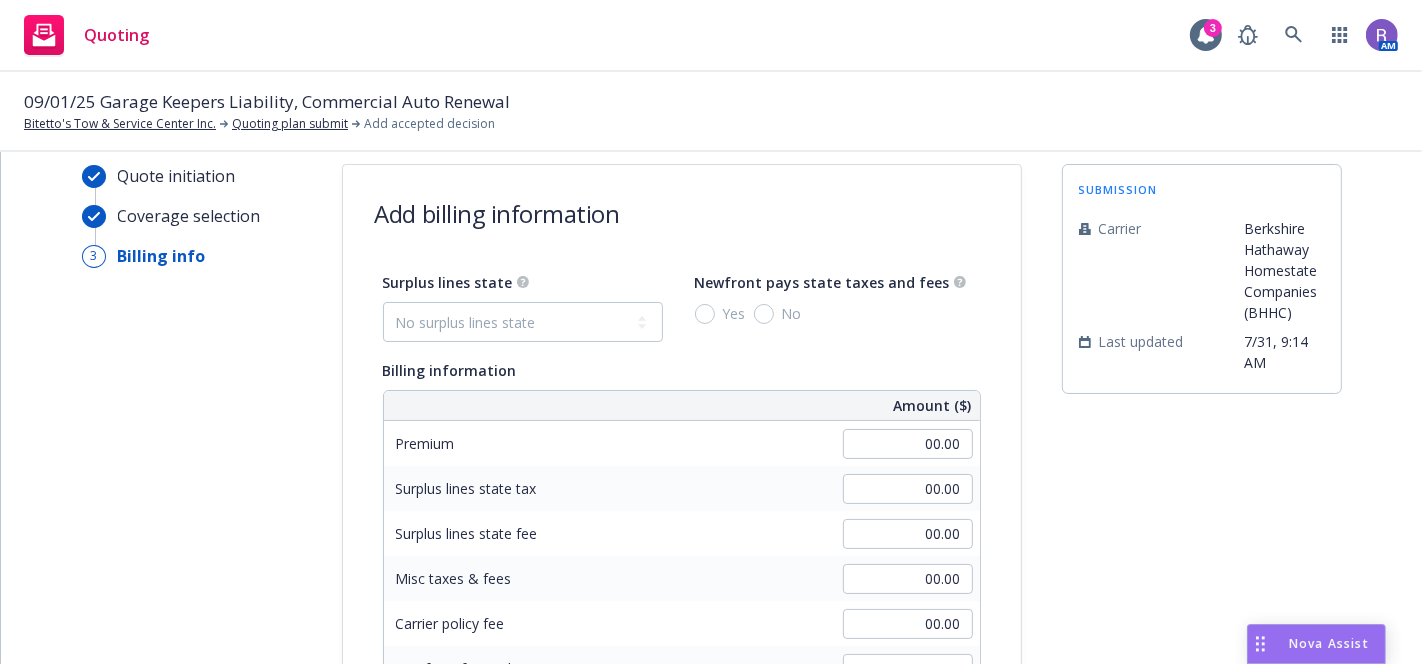 scroll, scrollTop: 25, scrollLeft: 0, axis: vertical 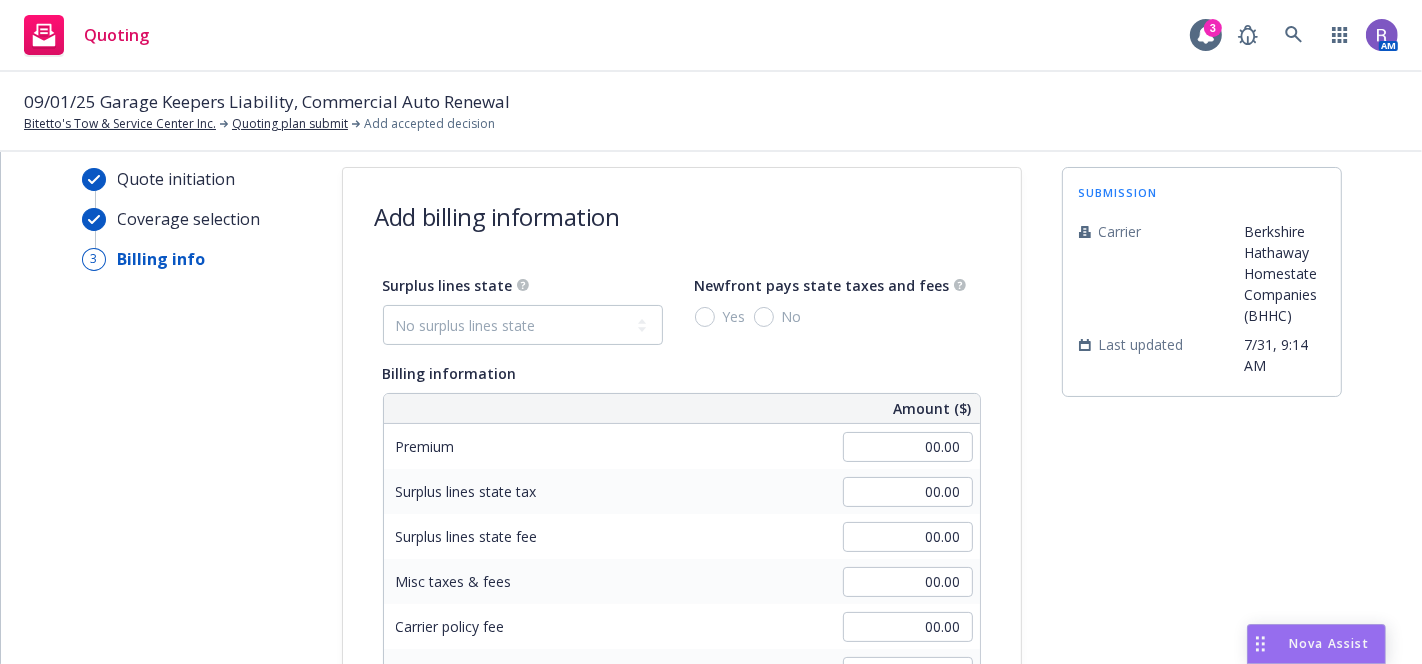 click on "00.00" at bounding box center (908, 492) 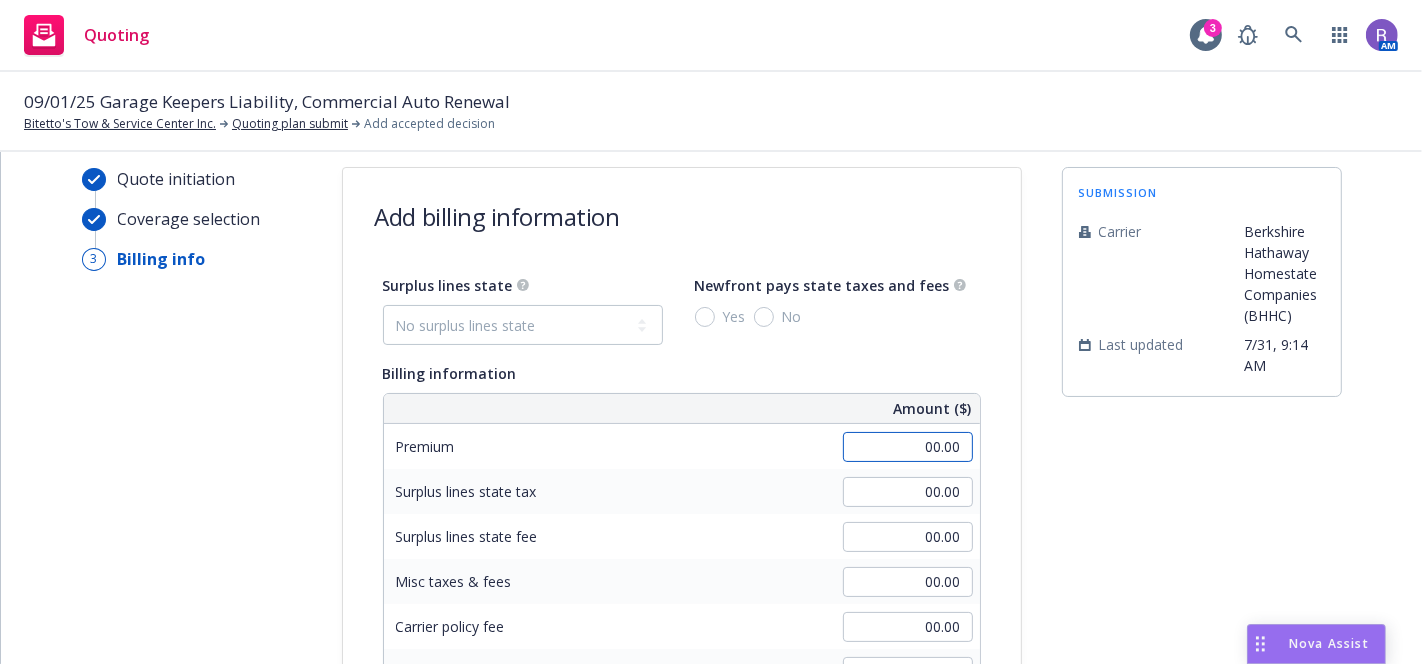 click on "00.00" at bounding box center [908, 447] 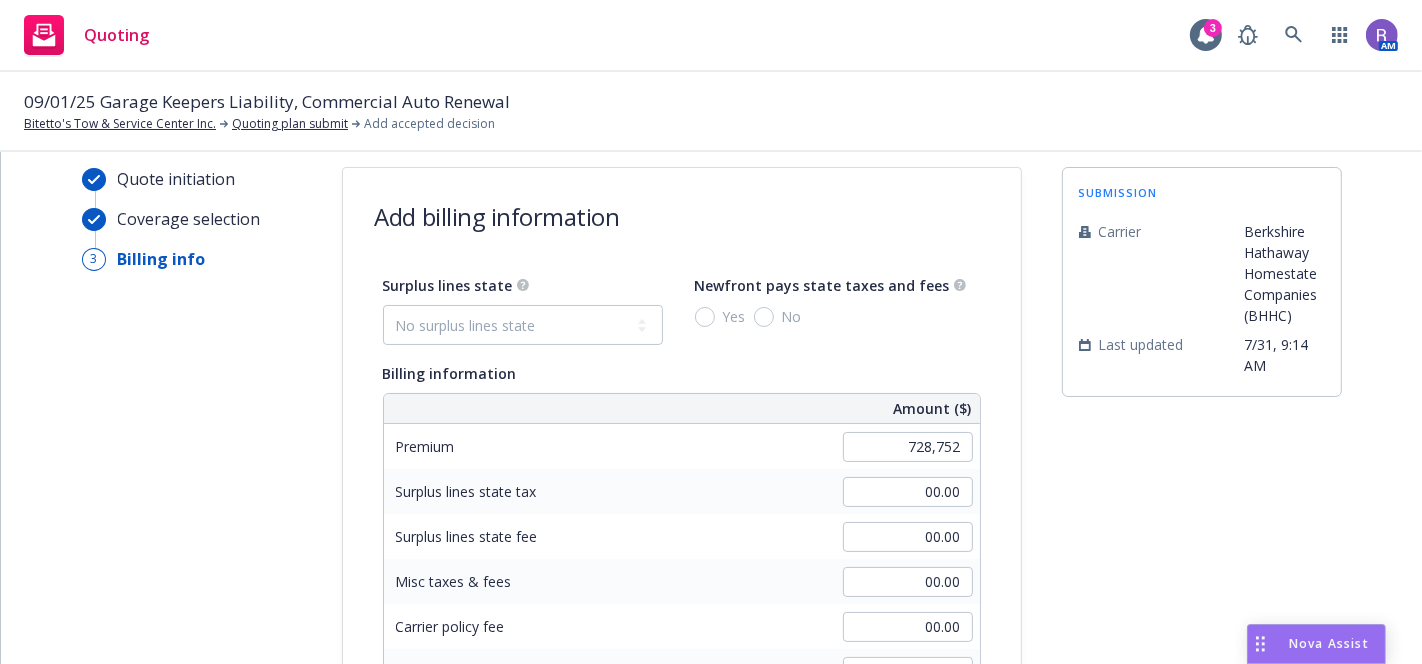 type on "728,752.00" 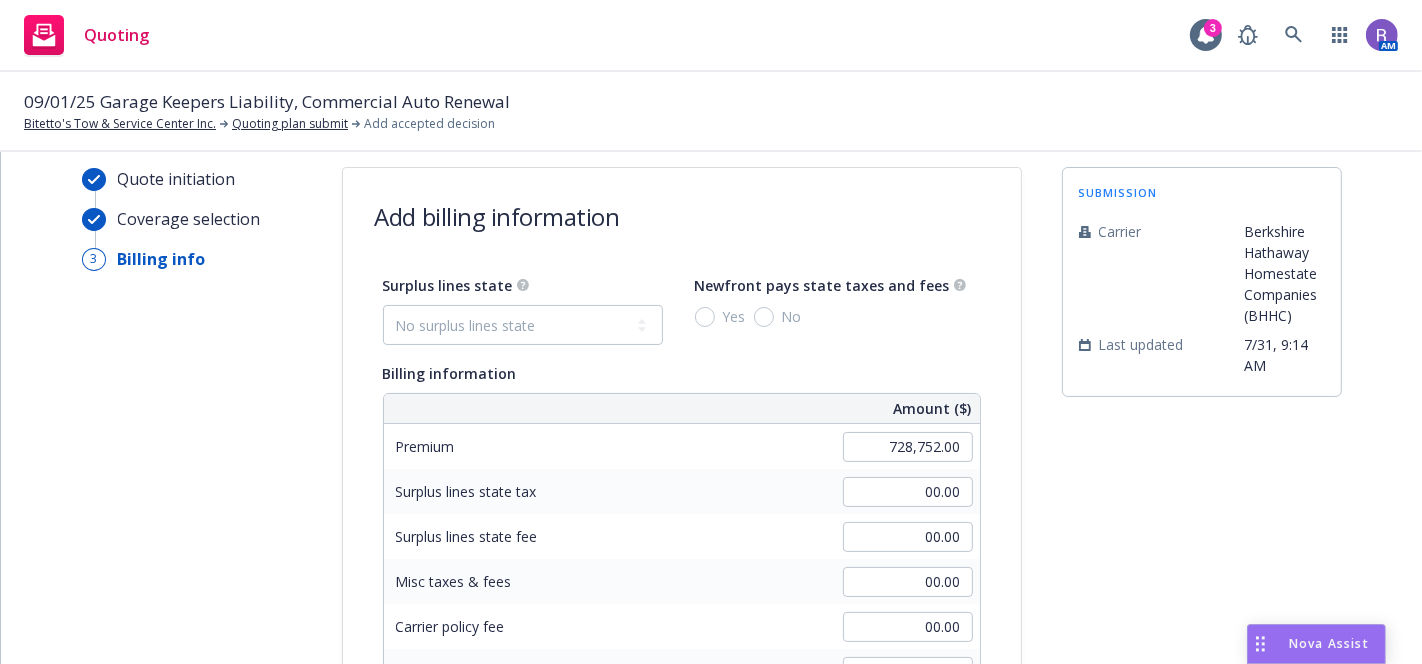 click on "submission Carrier Berkshire Hathaway Homestate Companies (BHHC) Last updated 7/31, 9:14 AM" at bounding box center (1202, 678) 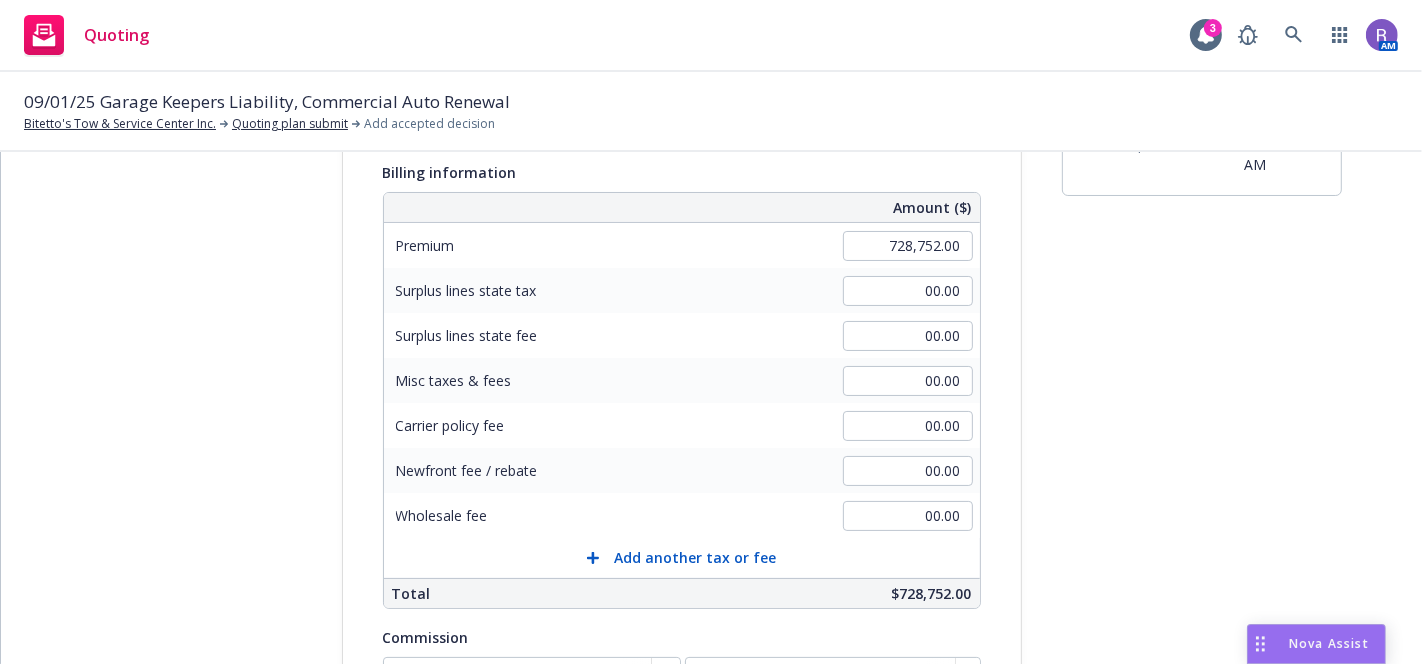 scroll, scrollTop: 477, scrollLeft: 0, axis: vertical 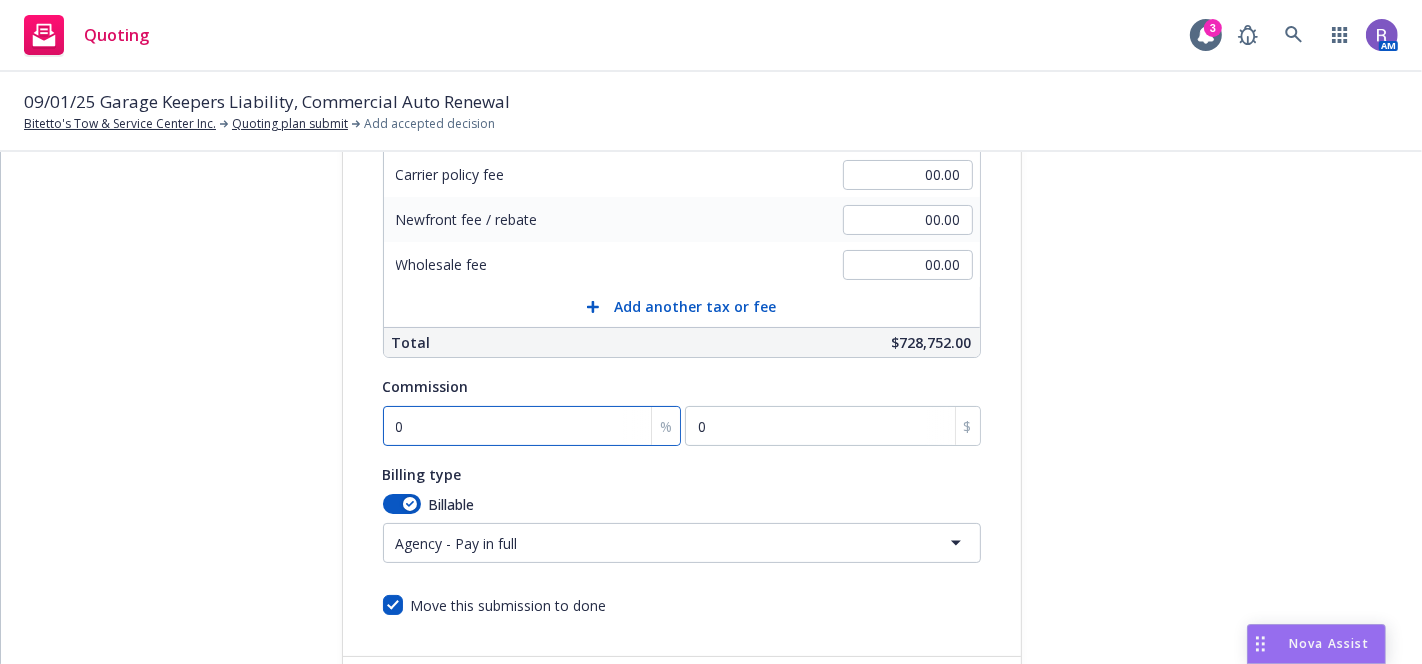 click on "0" at bounding box center (532, 426) 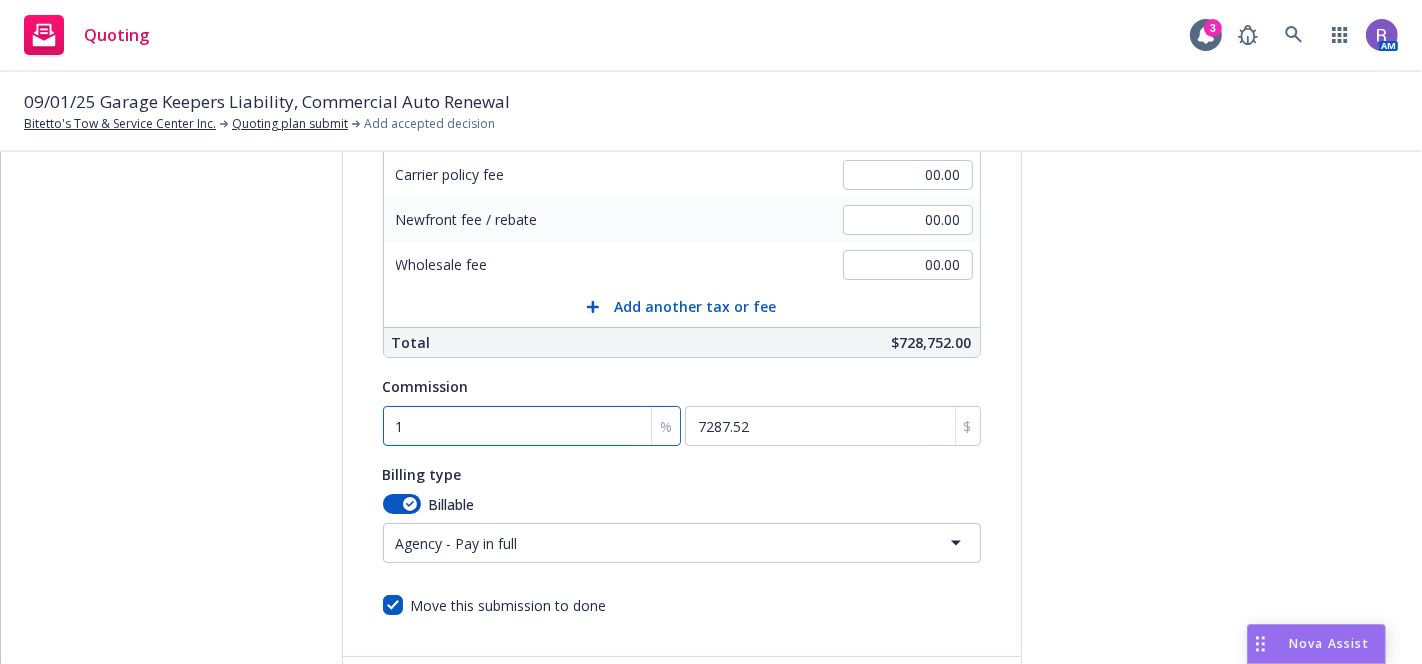 type on "10" 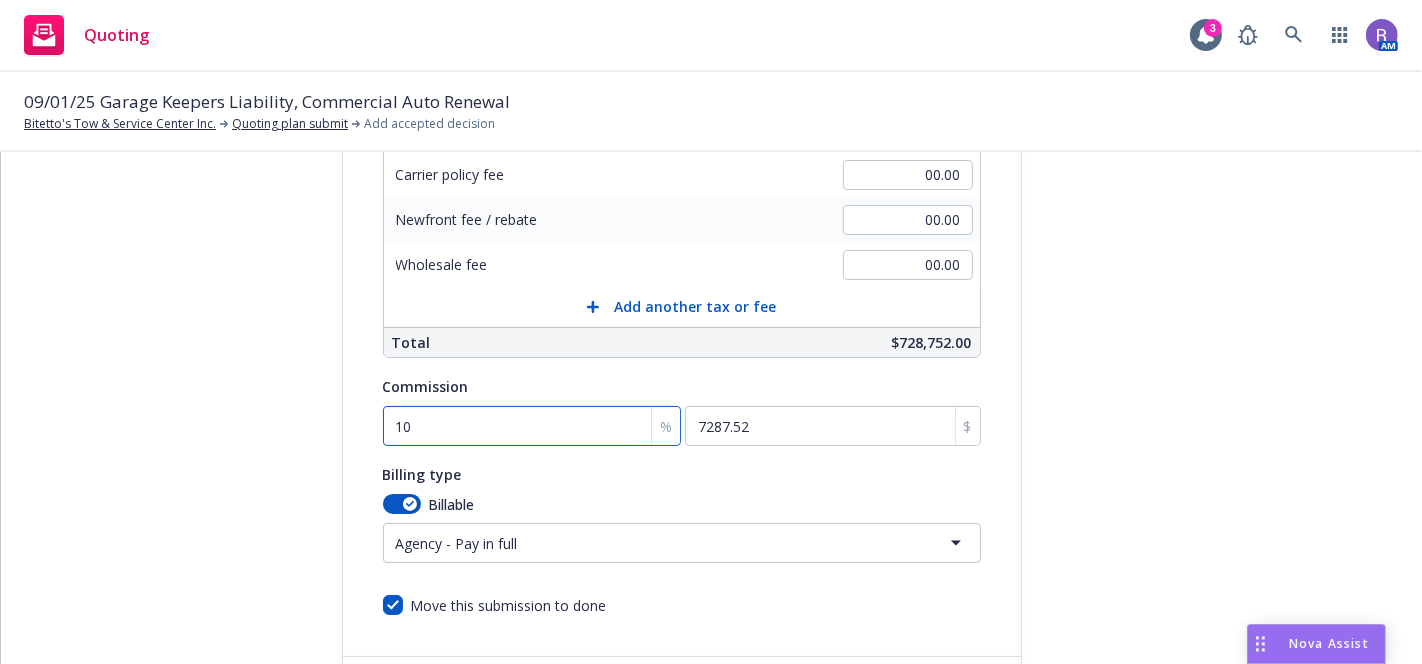 type on "72875.2" 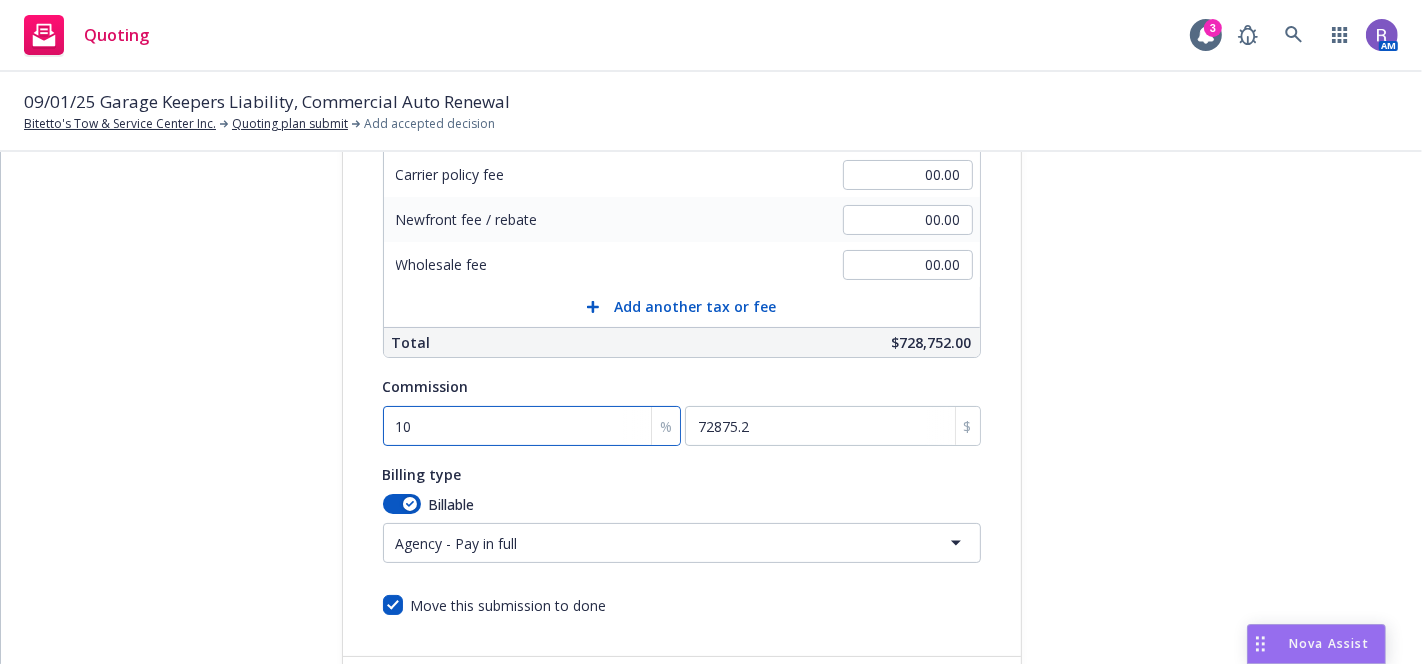 type on "10" 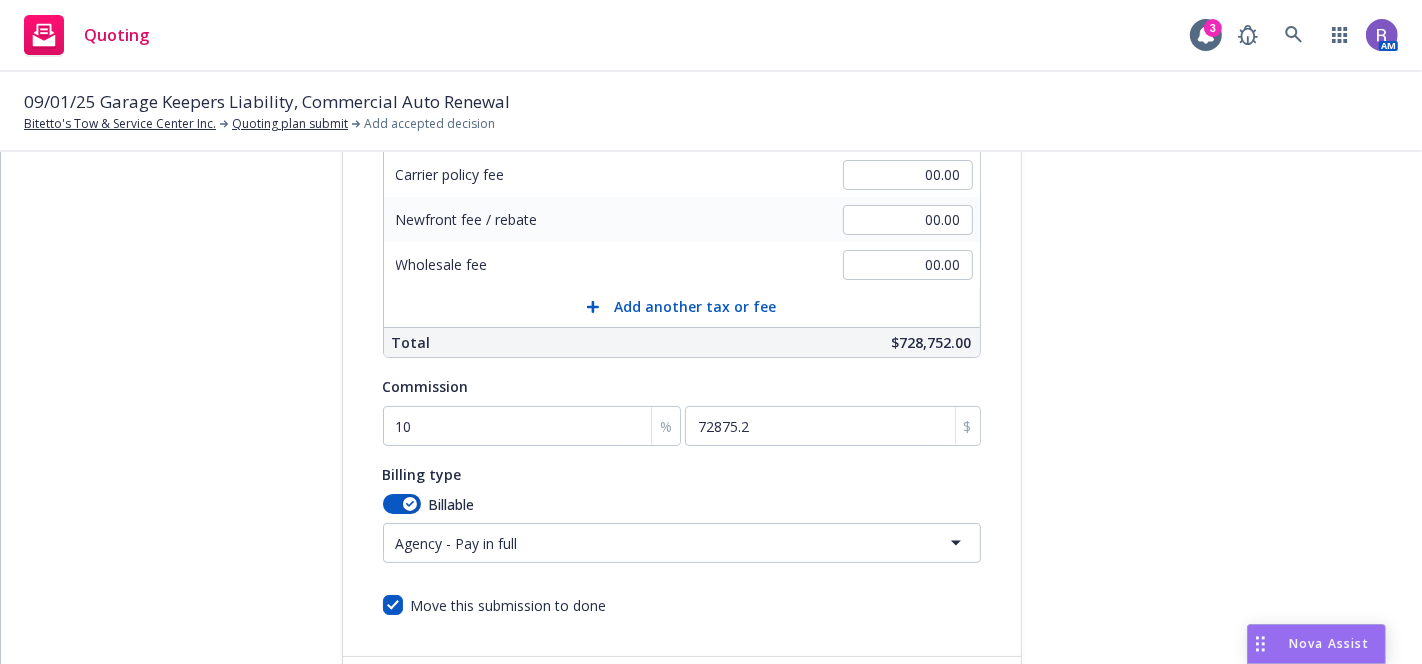 click on "Quote initiation Coverage selection 3 Billing info" at bounding box center [192, 226] 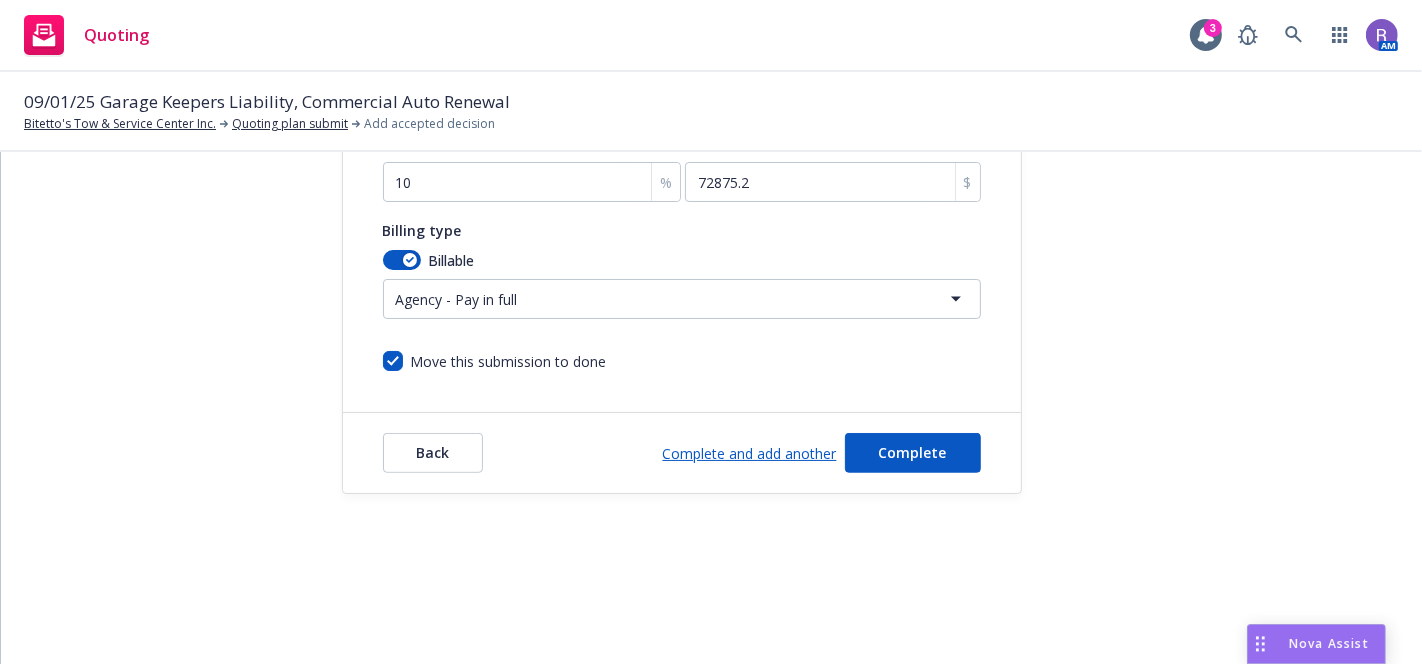scroll, scrollTop: 135, scrollLeft: 0, axis: vertical 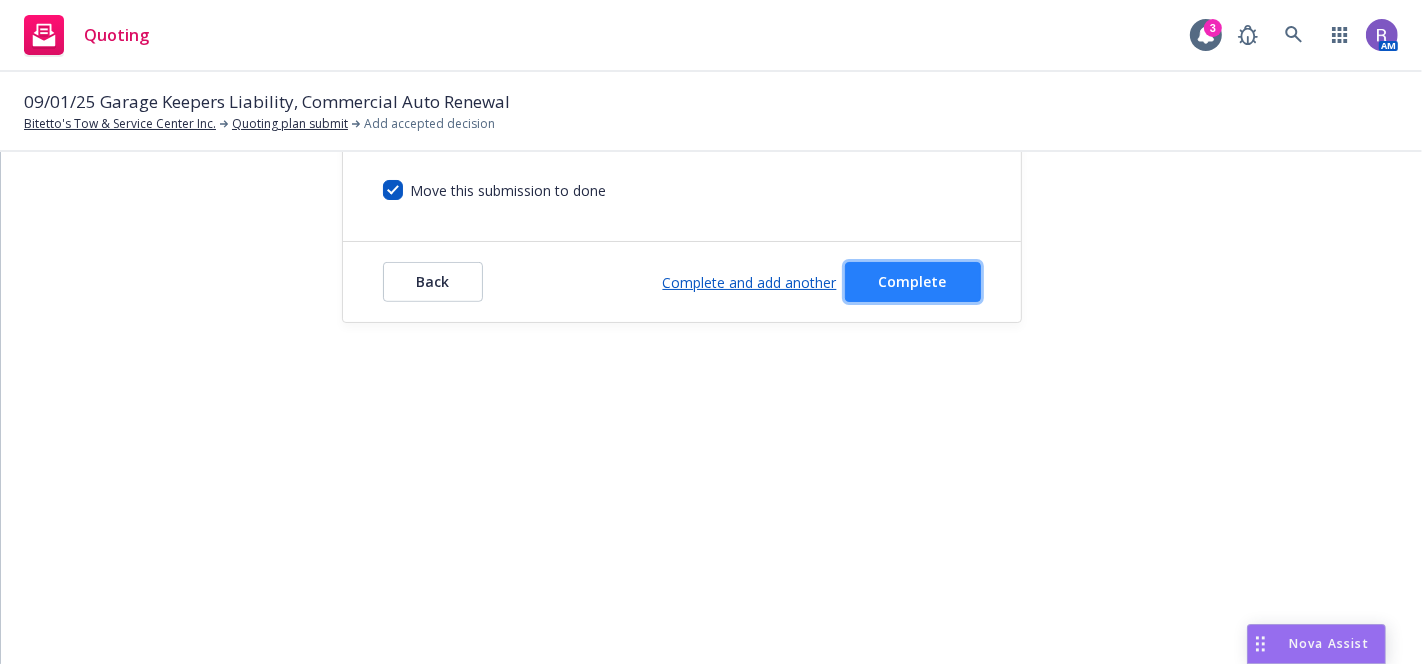 click on "Complete" at bounding box center [913, 281] 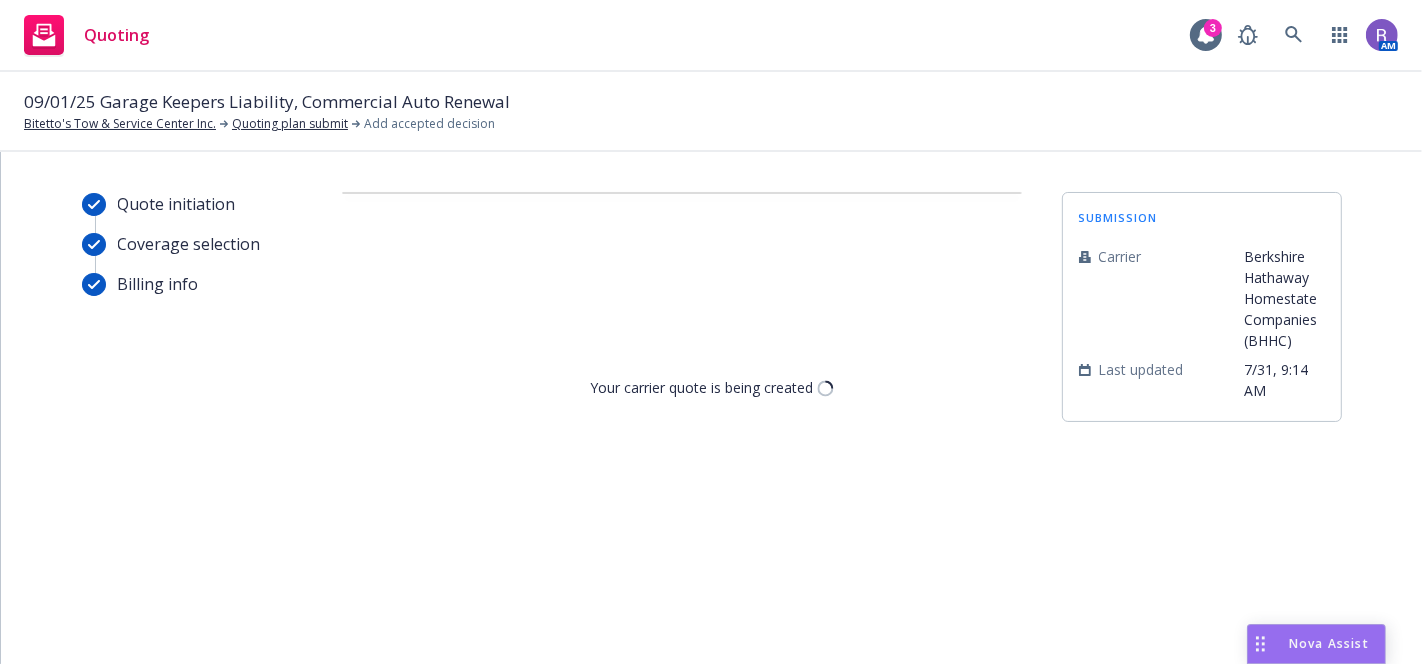 scroll, scrollTop: 0, scrollLeft: 0, axis: both 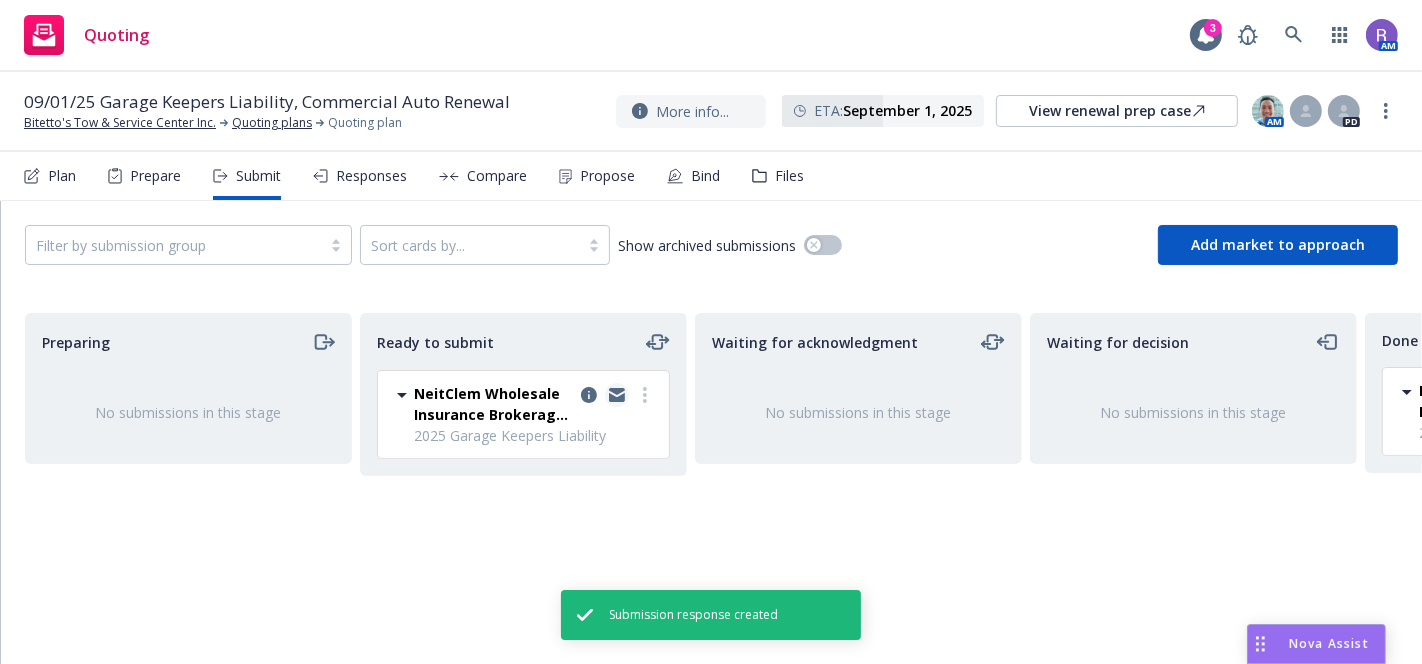 click 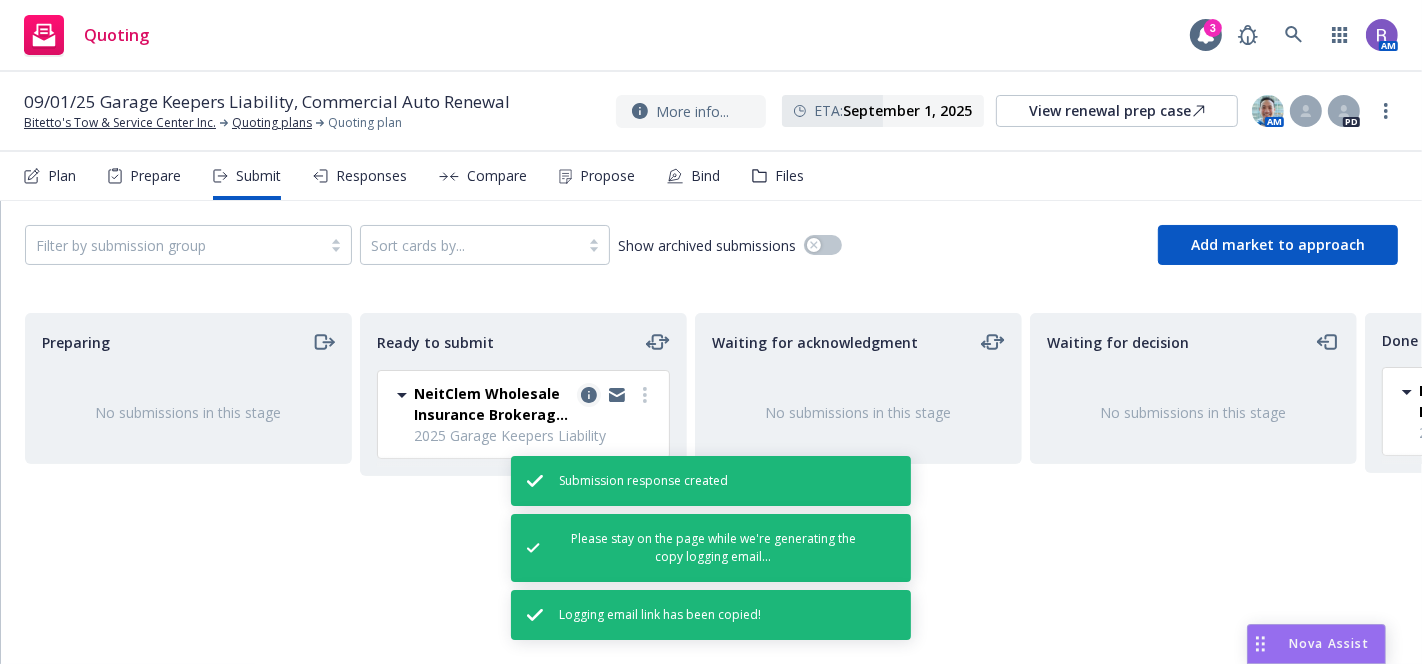 click 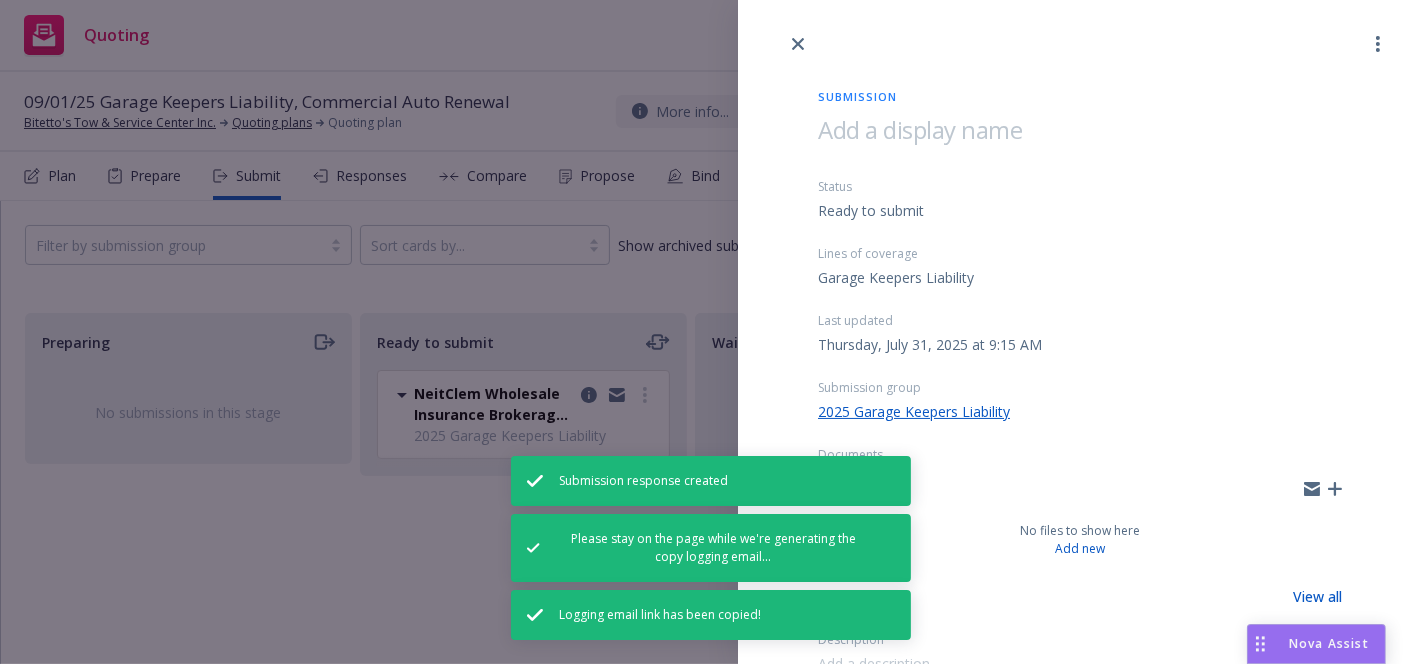 scroll, scrollTop: 8, scrollLeft: 0, axis: vertical 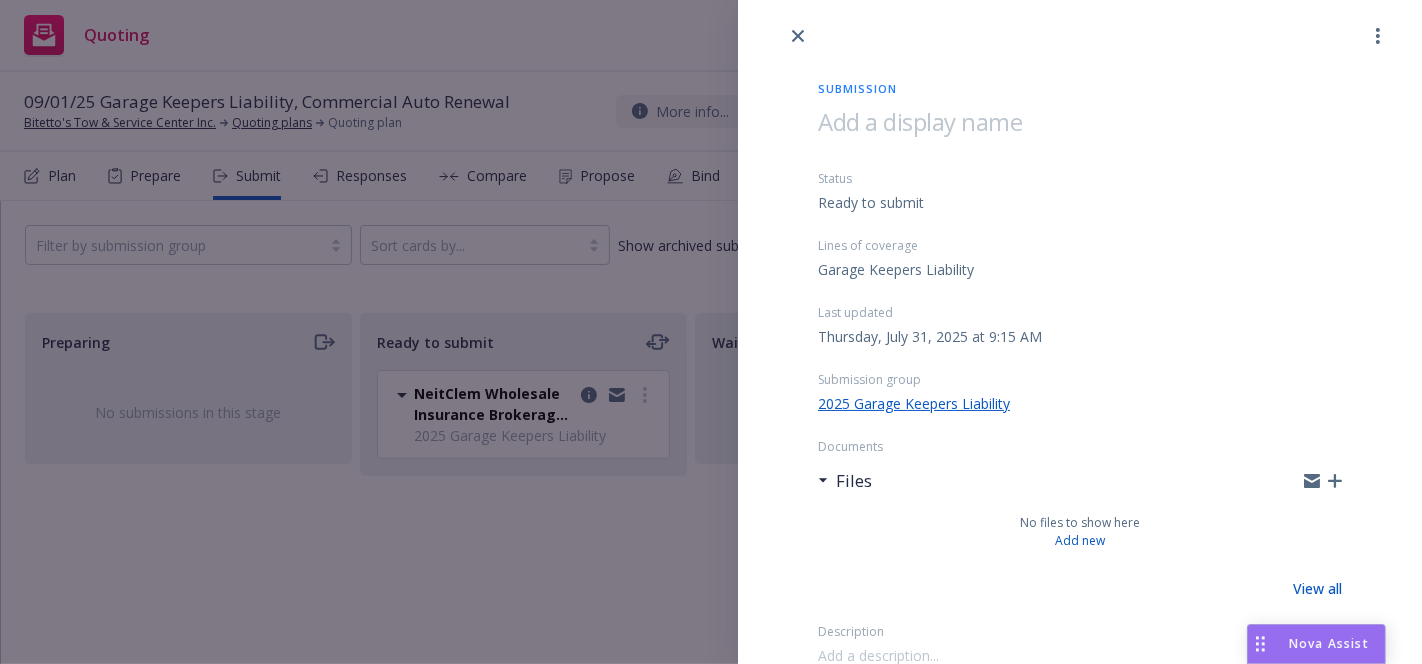 click on "Submission Status Ready to submit Lines of coverage Garage Keepers Liability Last updated Thursday, July 31, 2025 at 9:15 AM Submission group 2025 Garage Keepers Liability Documents Files No files to show here Add new View all Description" at bounding box center (711, 332) 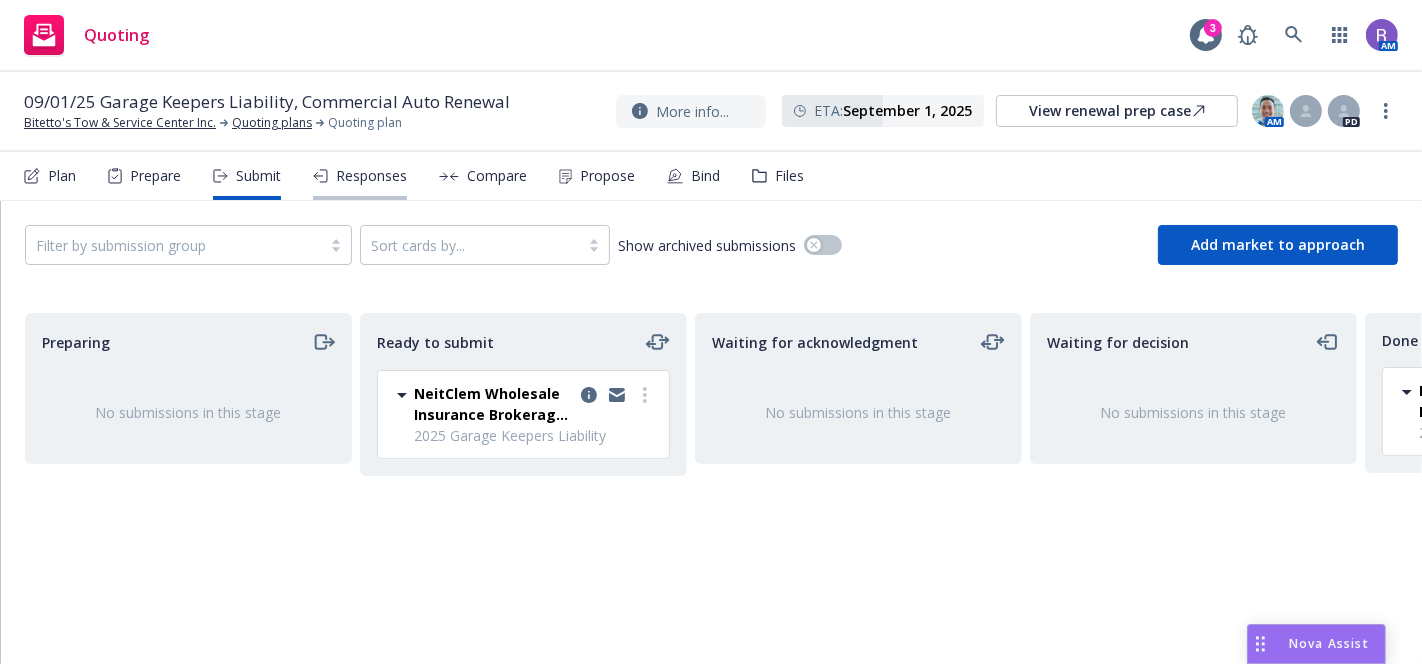 click on "Responses" at bounding box center (360, 176) 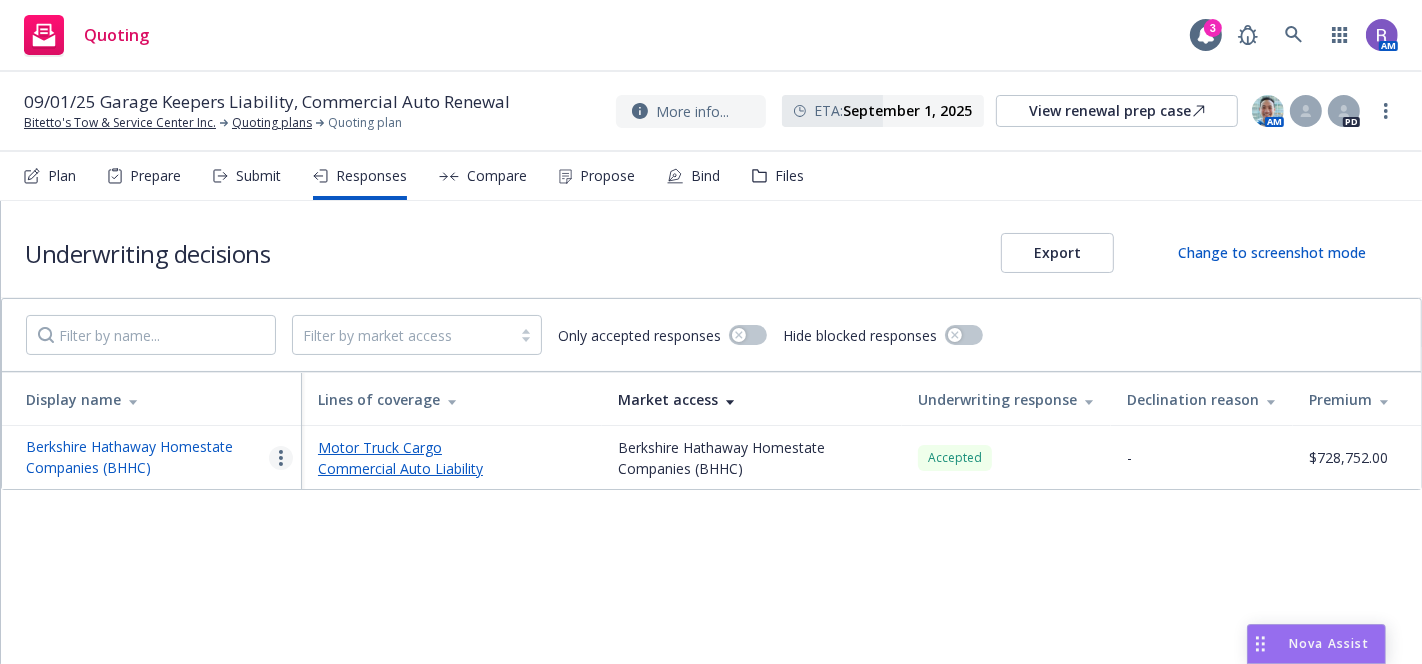 click at bounding box center [281, 458] 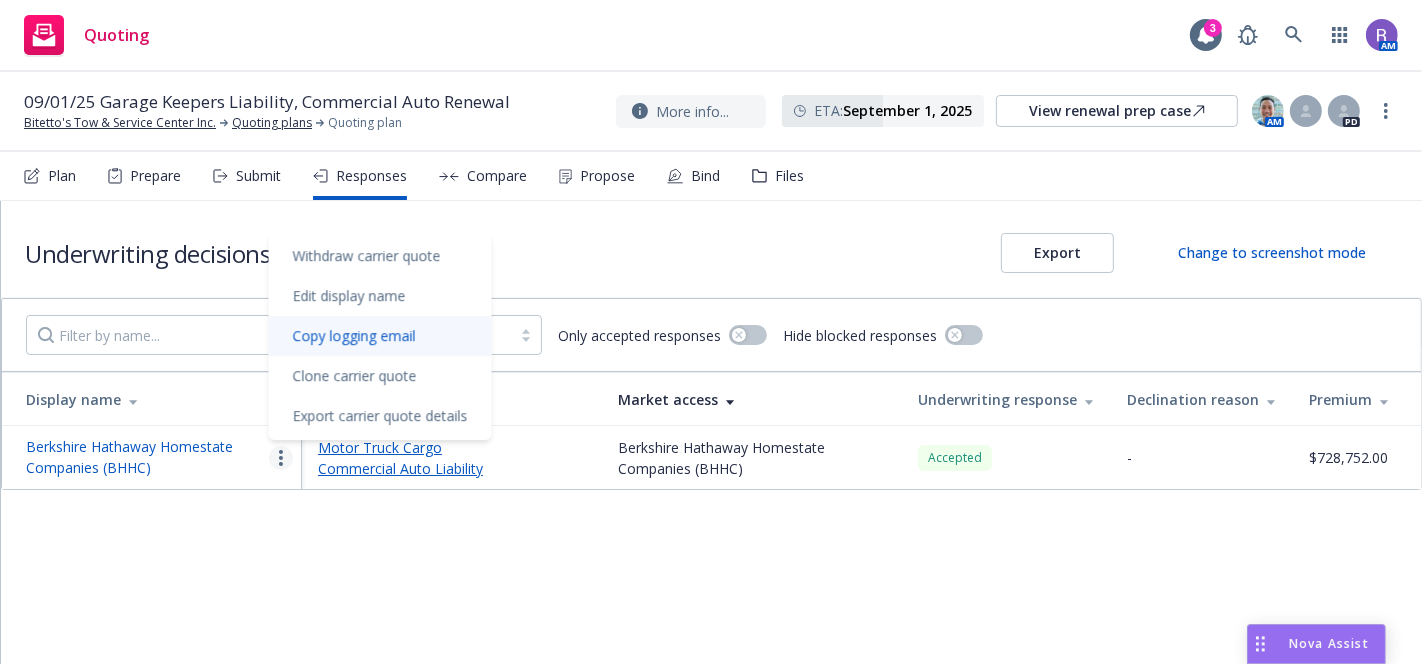 click on "Copy logging email" at bounding box center [354, 335] 